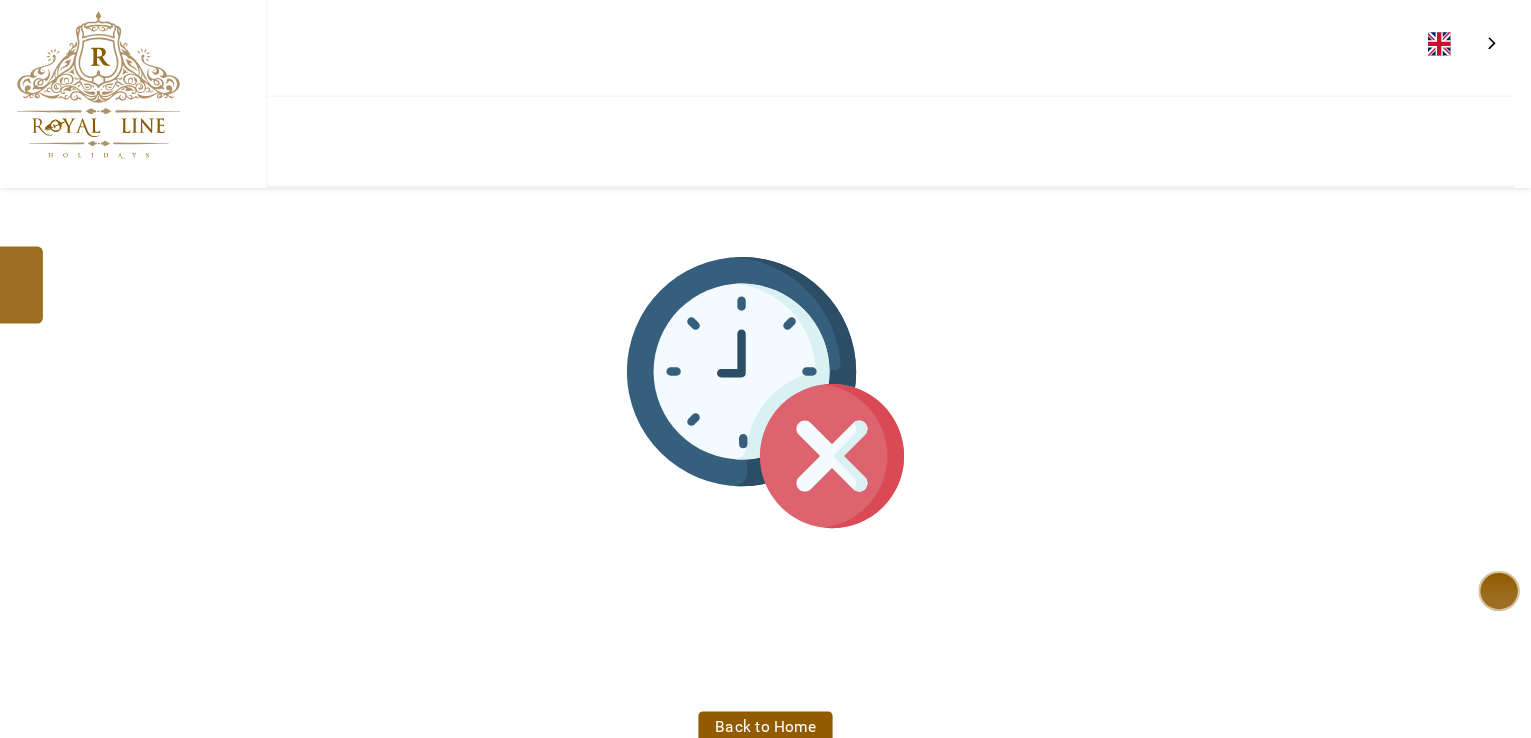 scroll, scrollTop: 0, scrollLeft: 0, axis: both 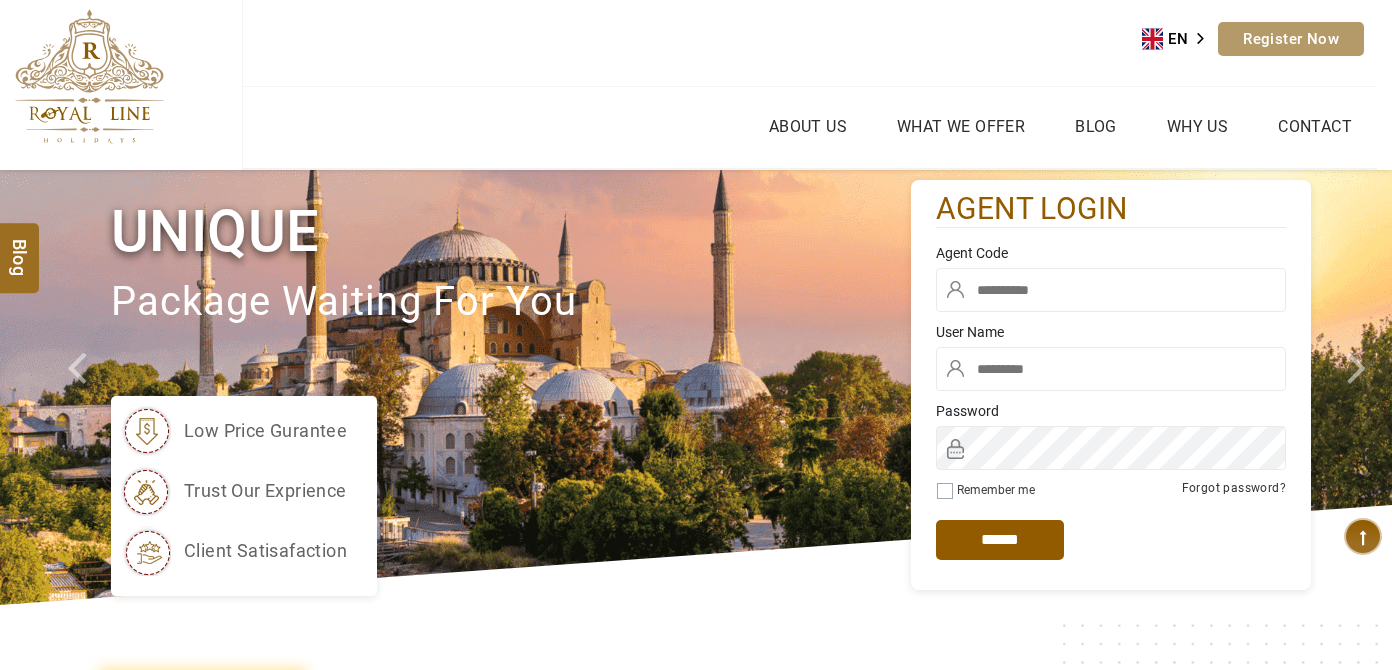type on "******" 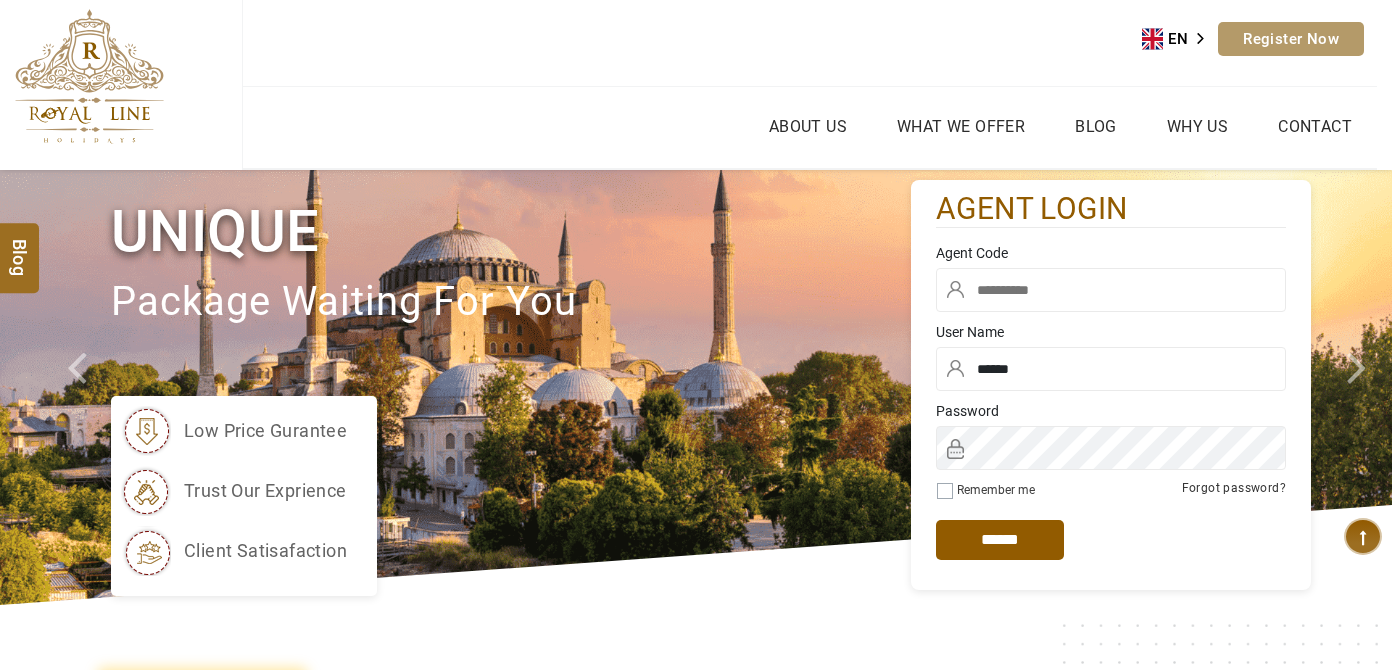 click at bounding box center (1111, 290) 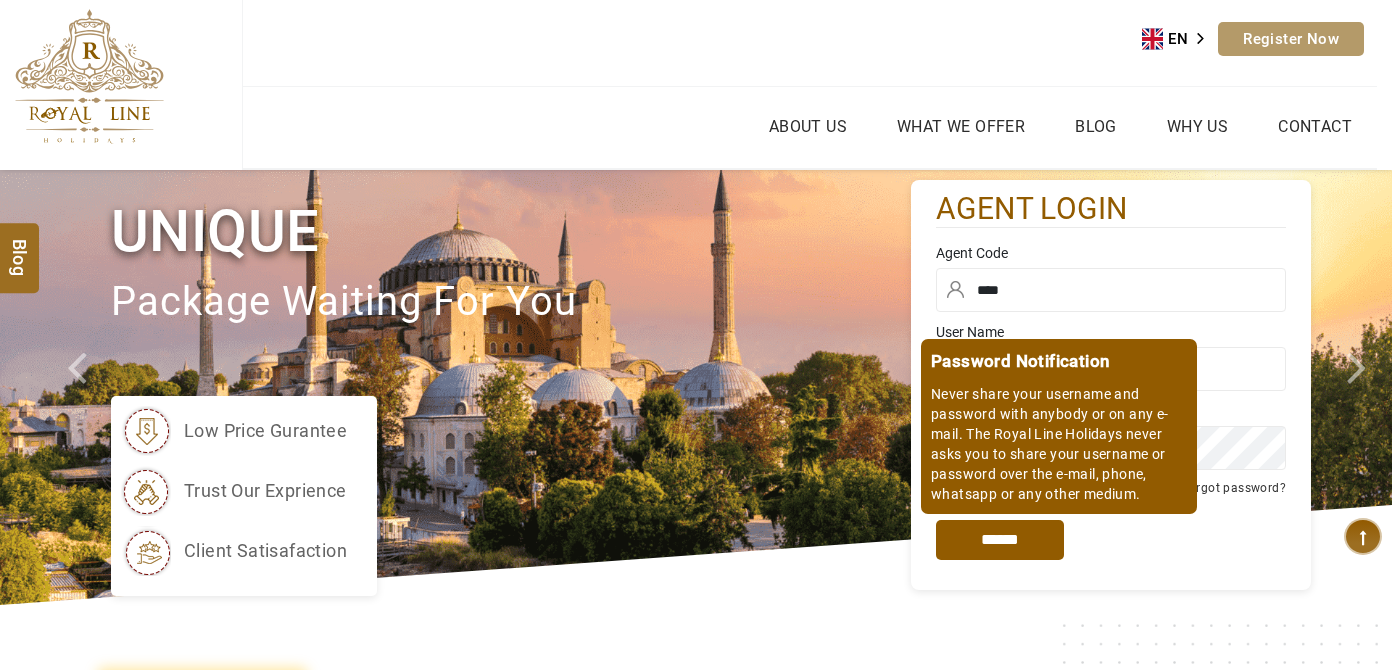 type on "****" 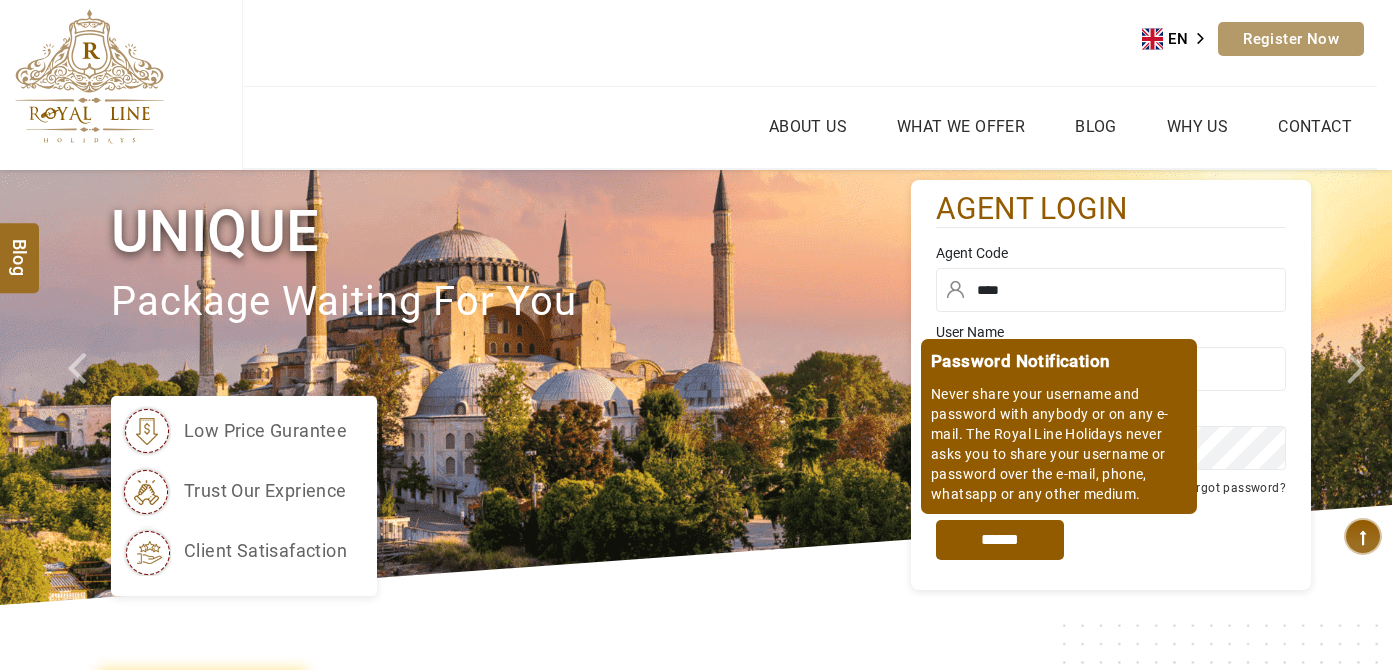 click on "*****" at bounding box center [1000, 540] 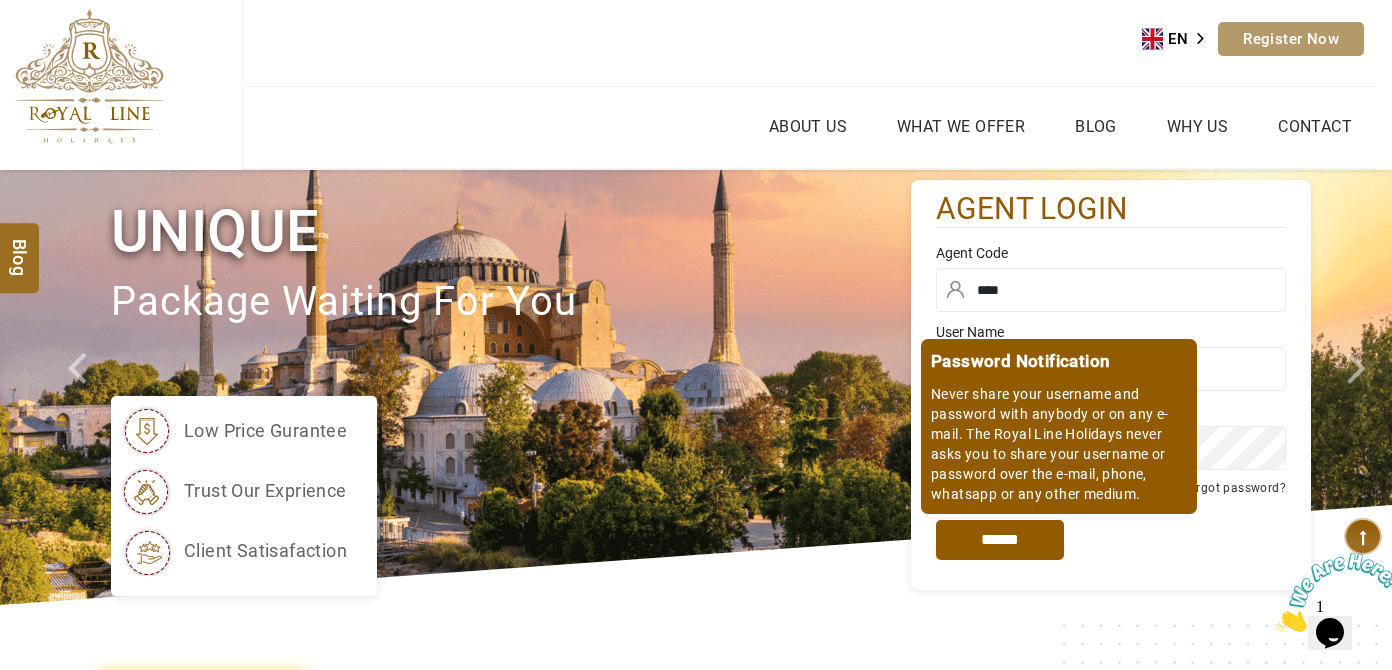 scroll, scrollTop: 0, scrollLeft: 0, axis: both 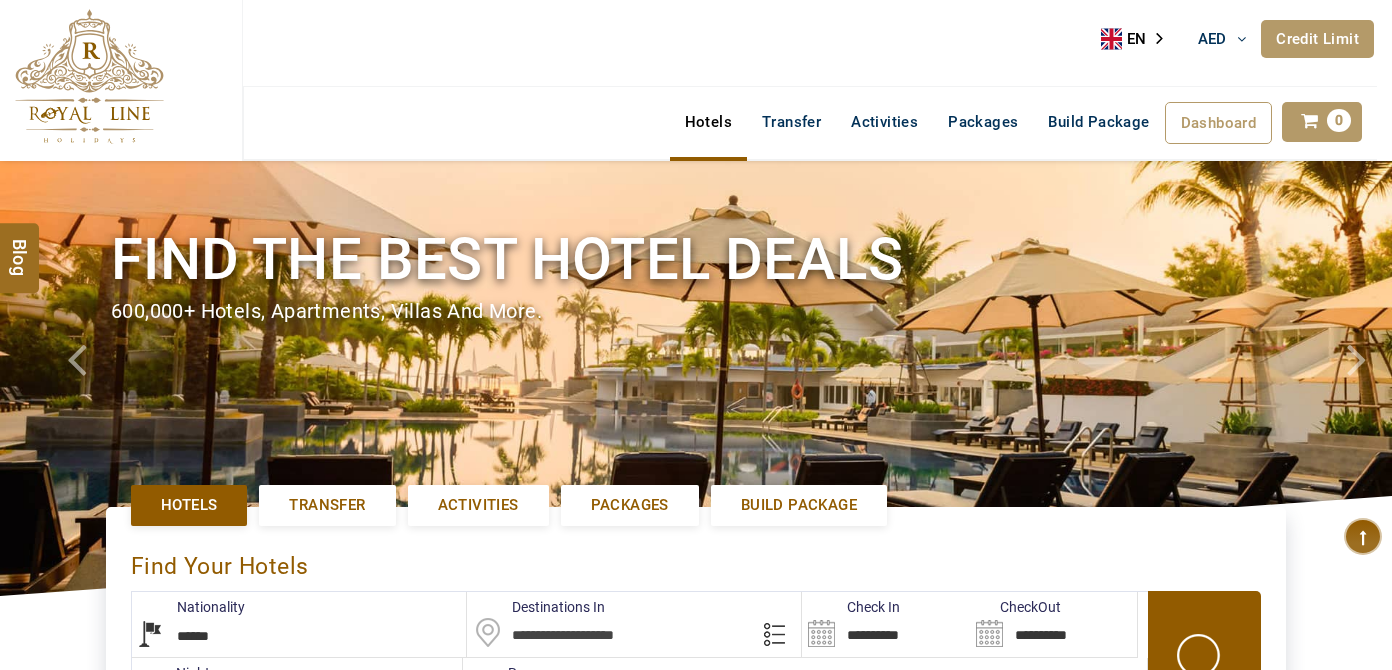 select on "******" 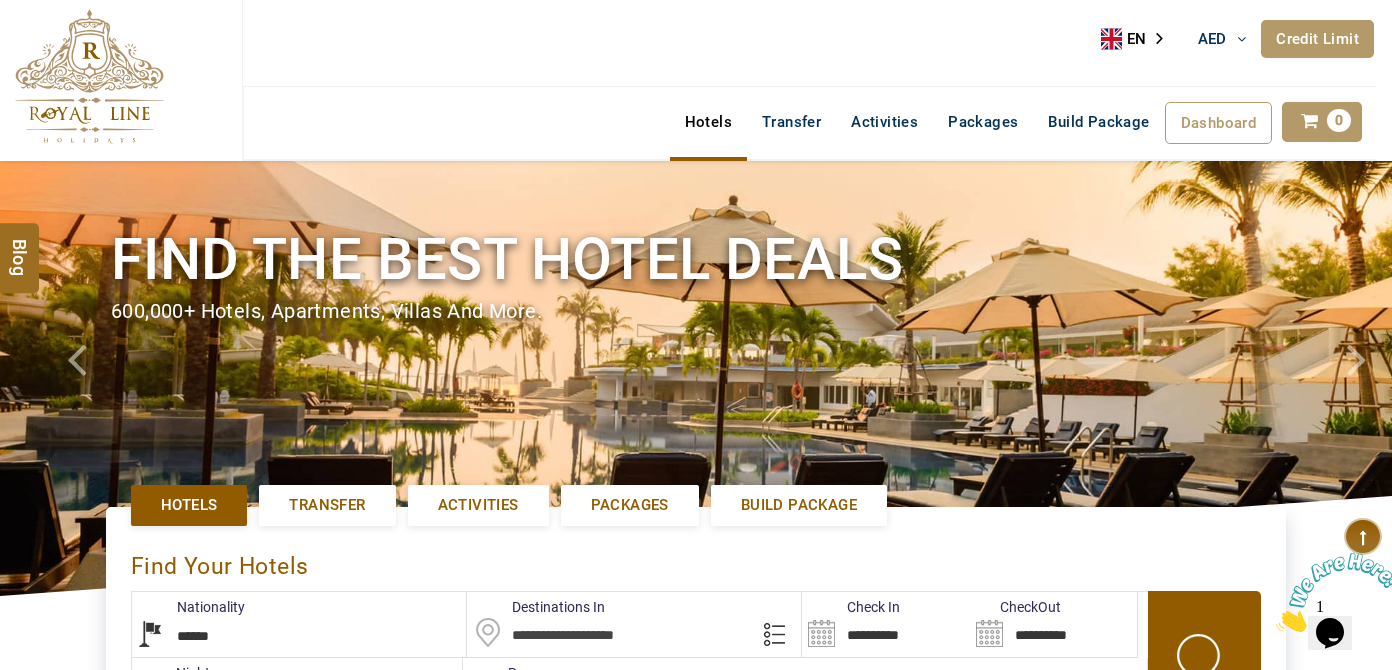 scroll, scrollTop: 0, scrollLeft: 0, axis: both 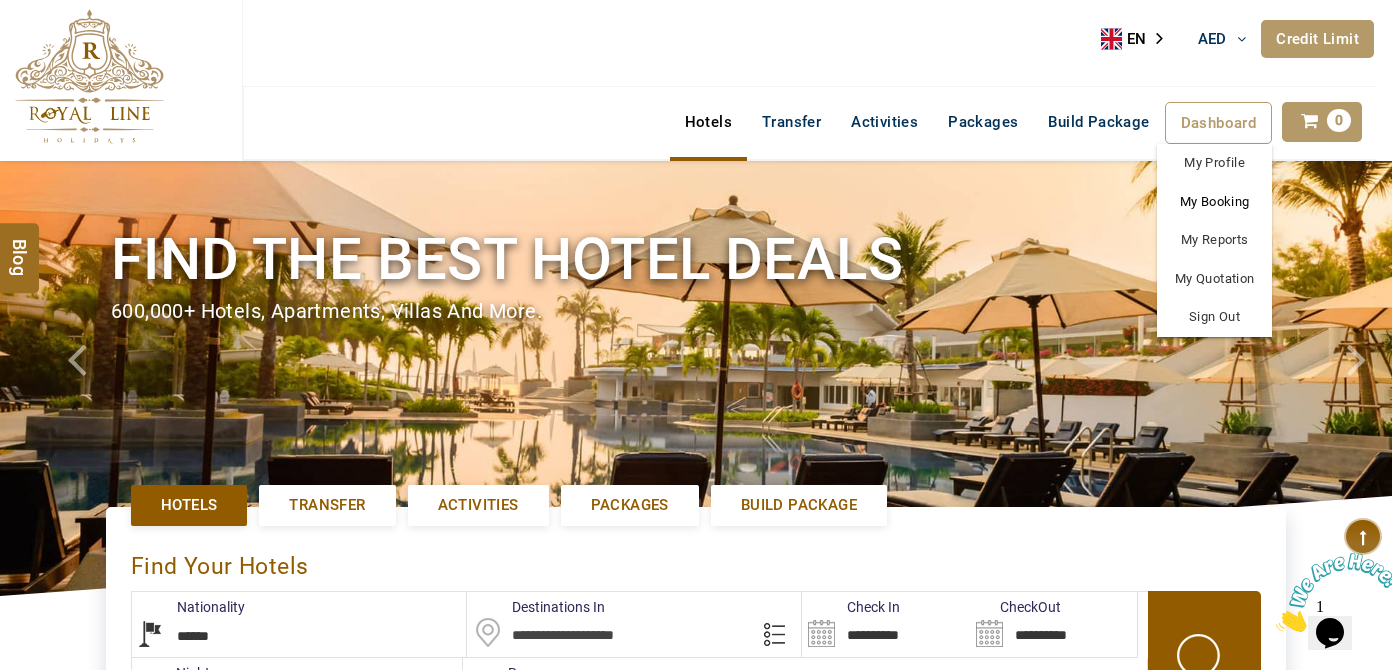 click on "My Booking" at bounding box center (1214, 202) 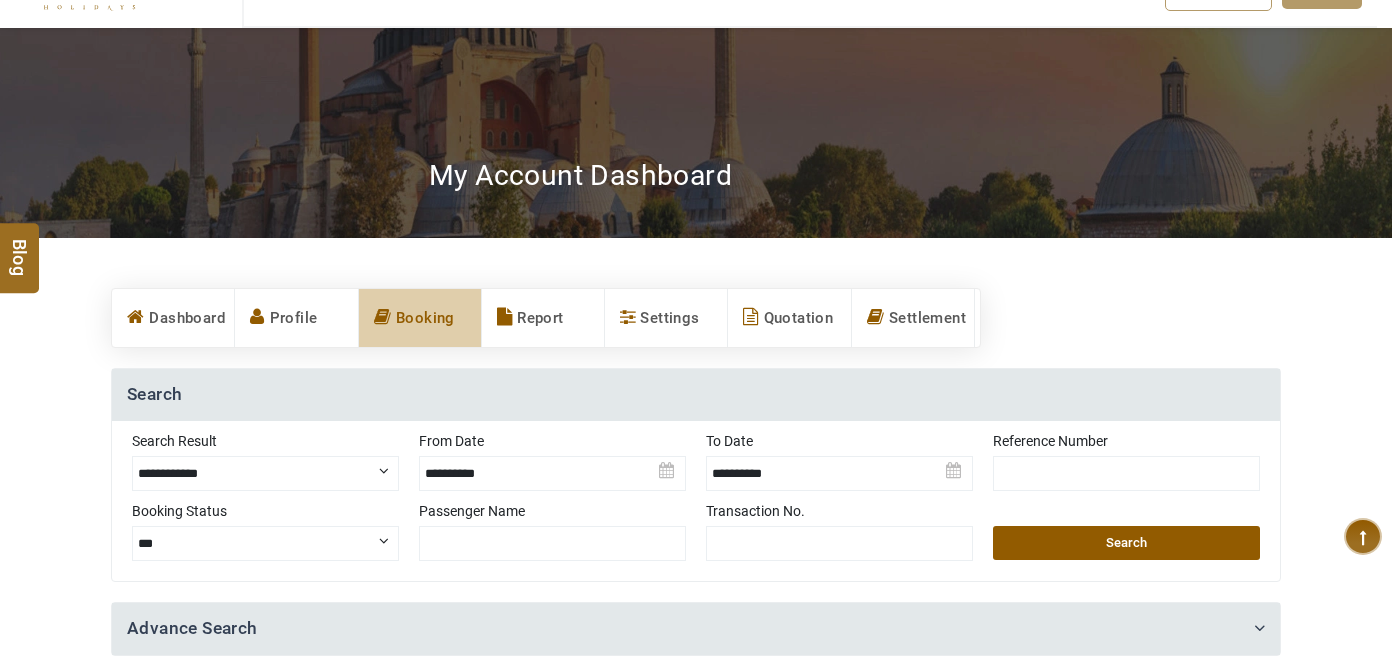 scroll, scrollTop: 363, scrollLeft: 0, axis: vertical 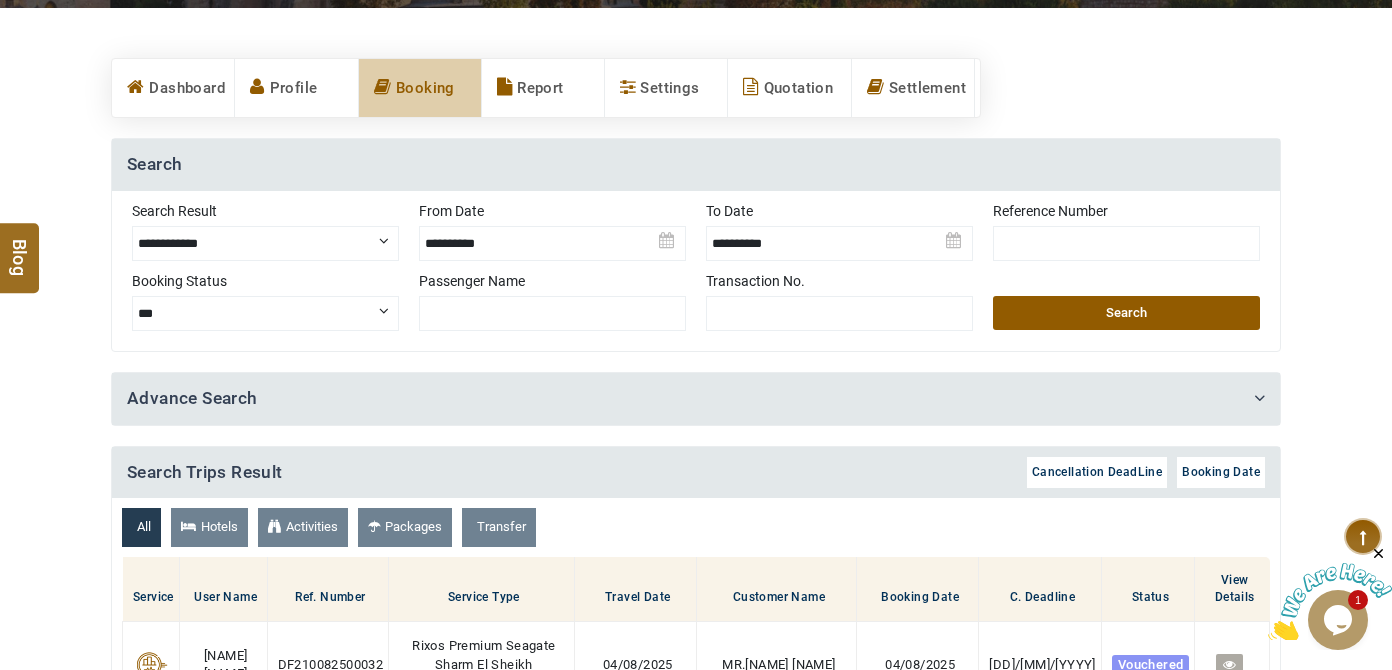 click at bounding box center (552, 236) 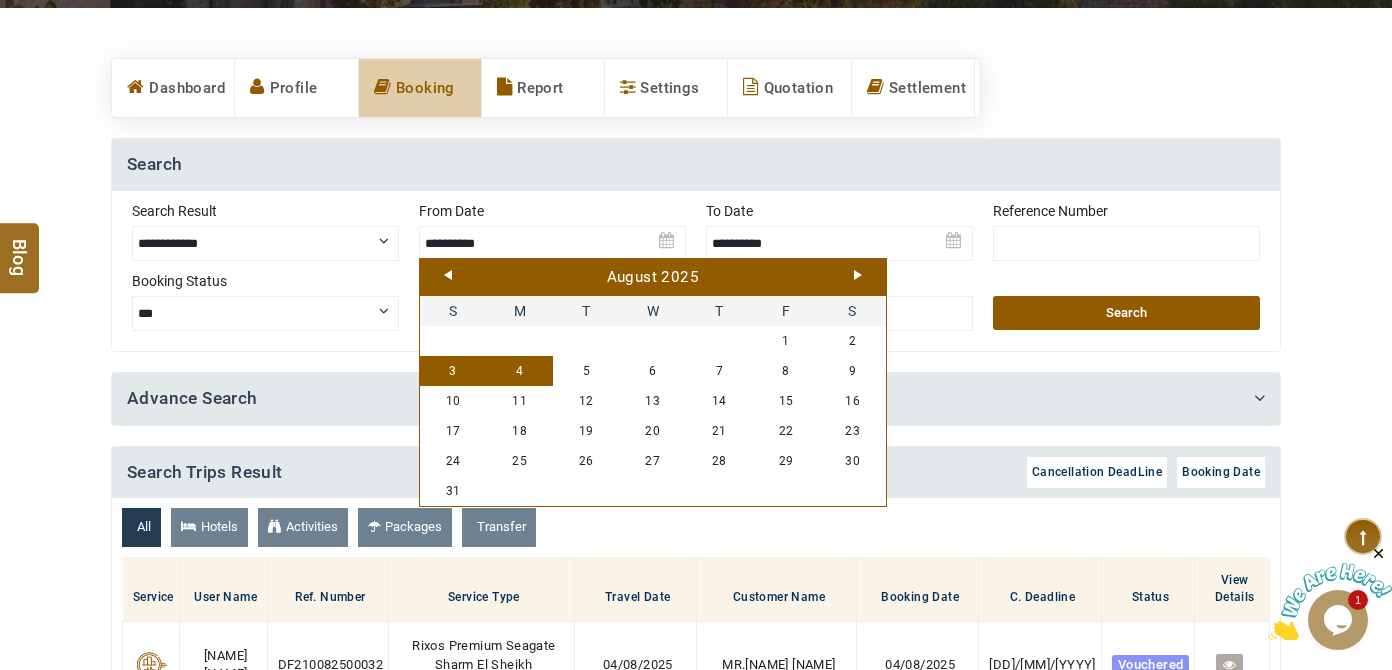 click on "August   2025" at bounding box center [653, 278] 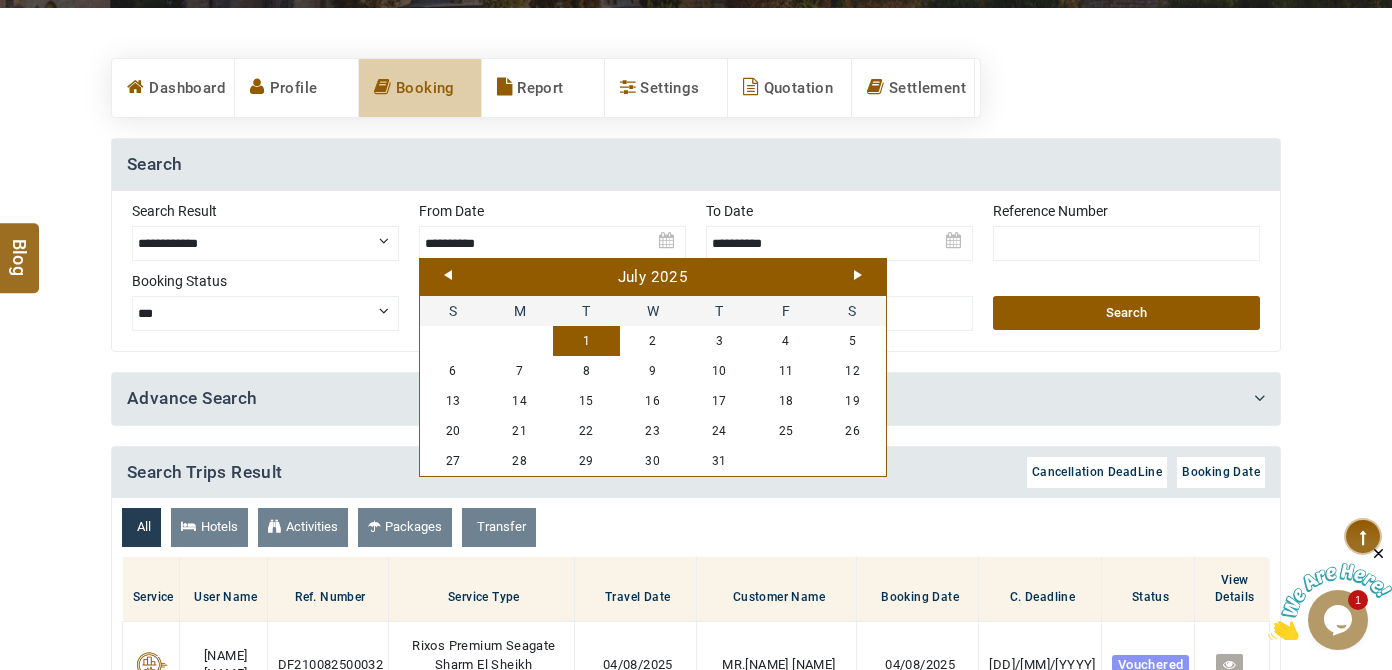 click on "1" at bounding box center (586, 341) 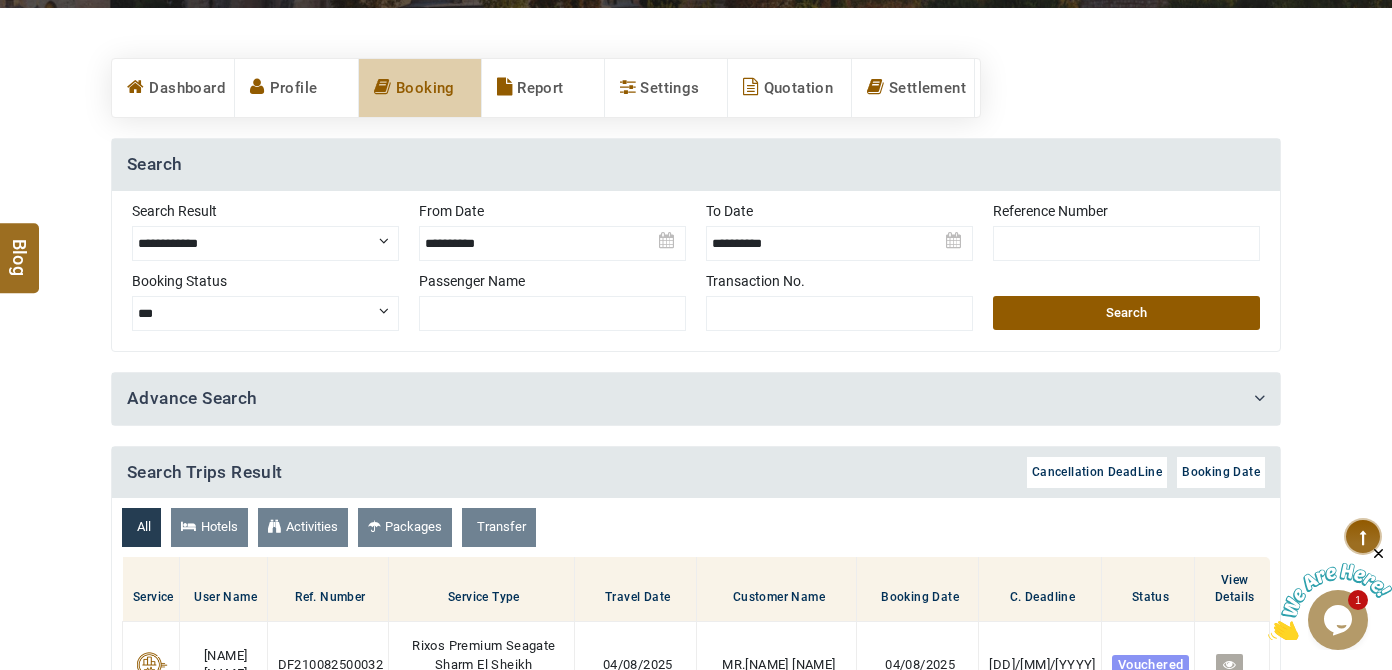 click at bounding box center [839, 236] 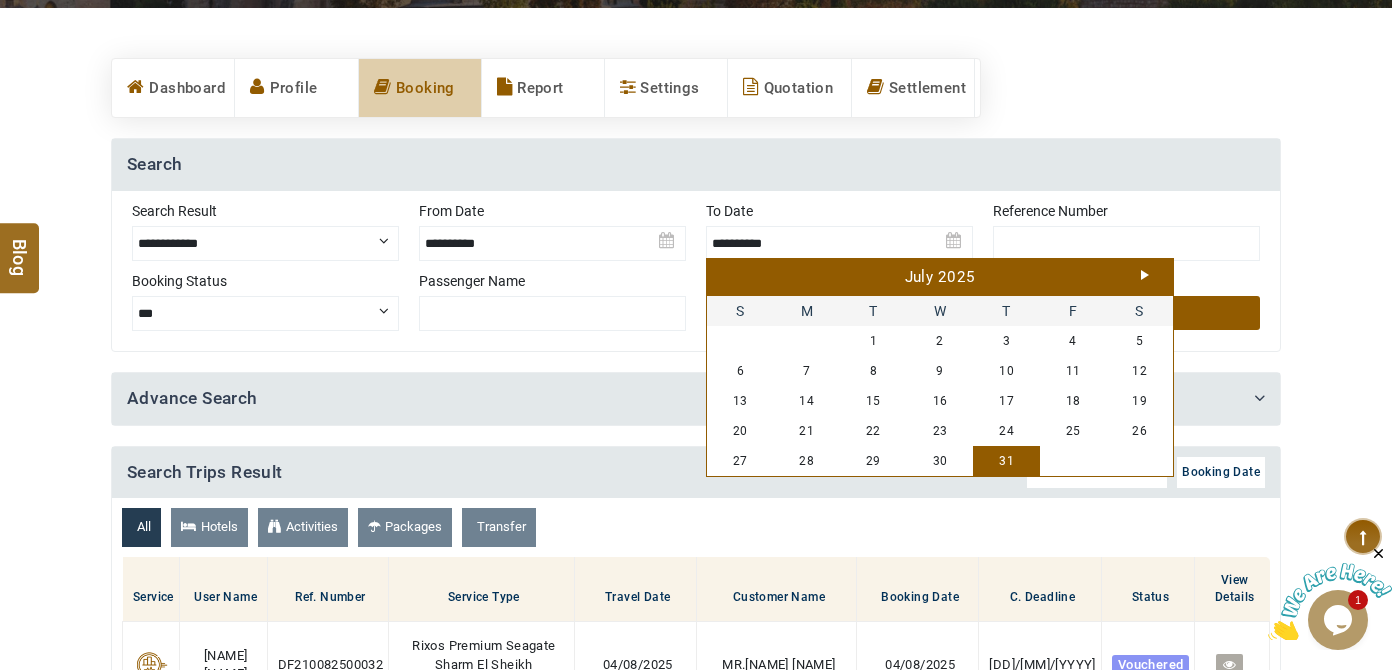 click on "Next" at bounding box center (1145, 275) 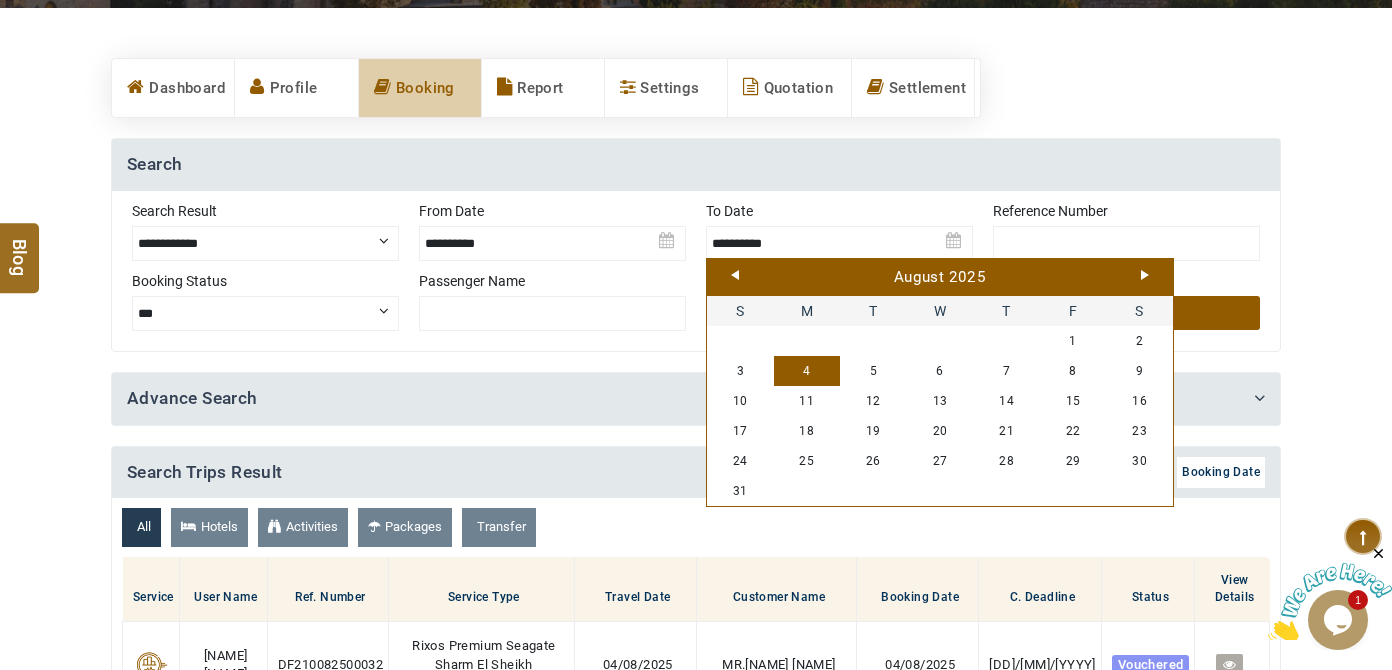 click on "4" at bounding box center (807, 371) 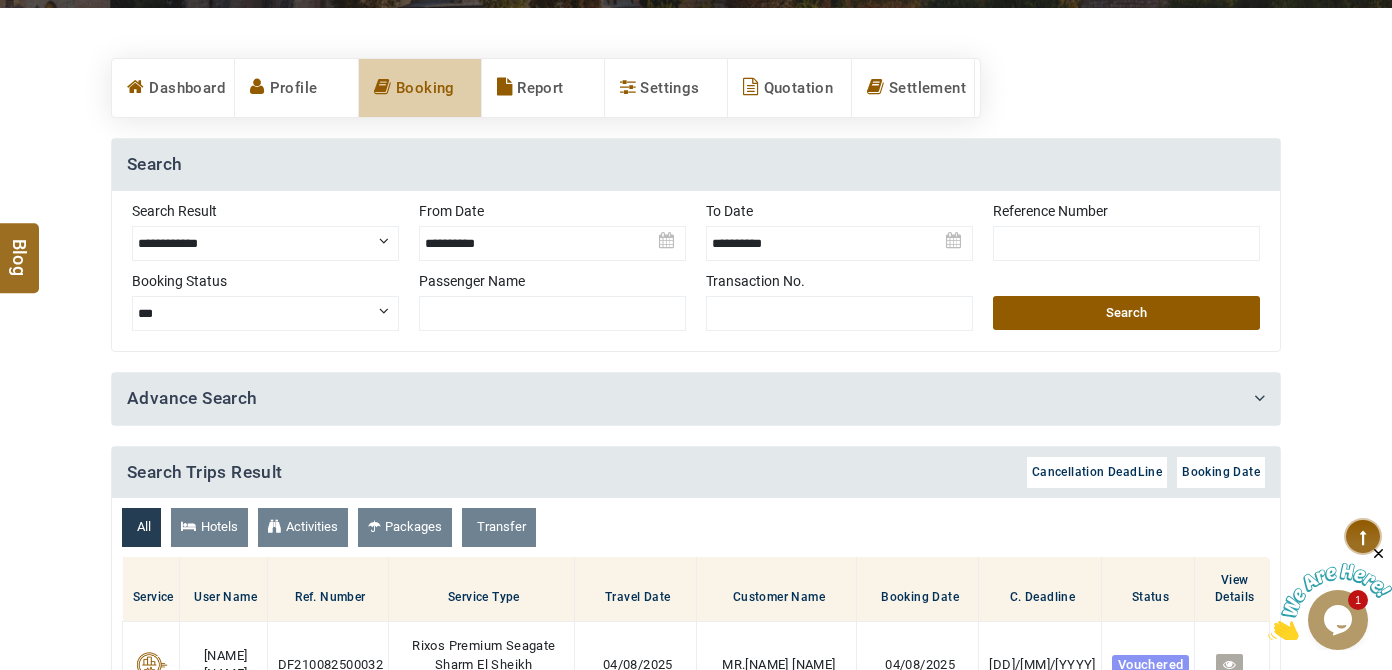 click on "**********" at bounding box center [696, 271] 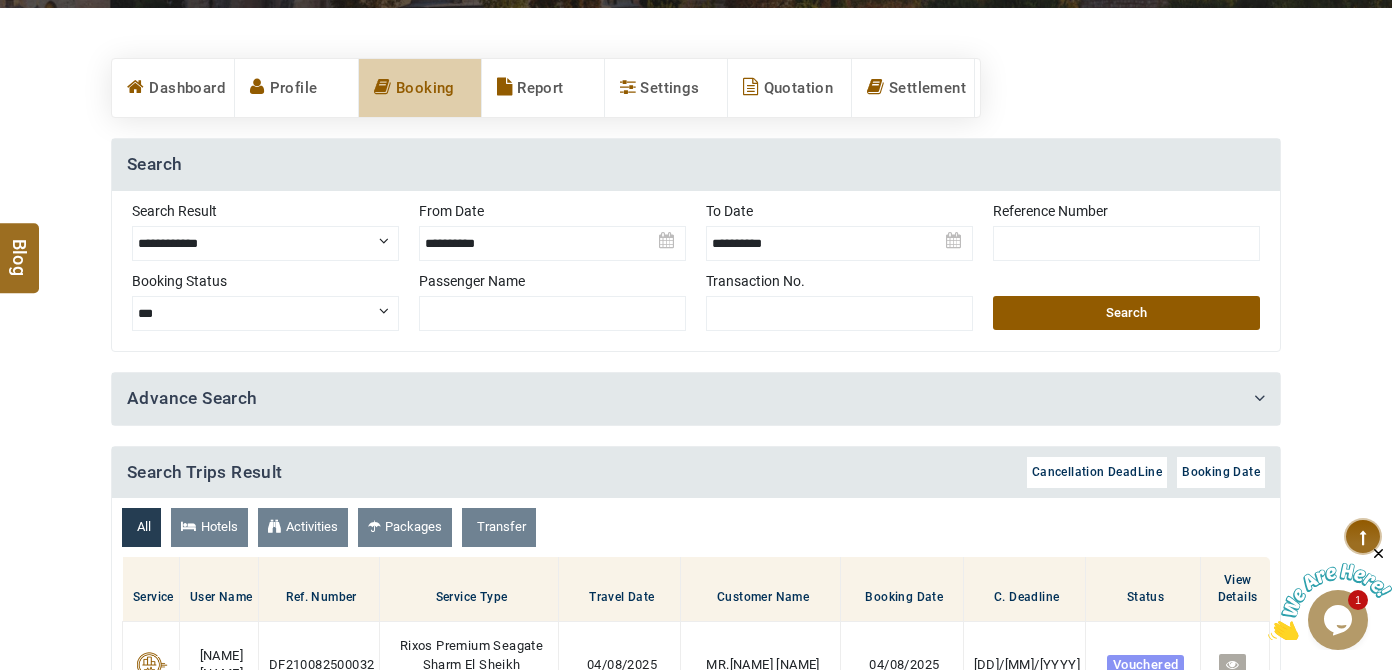 click on "Search" at bounding box center [1126, 313] 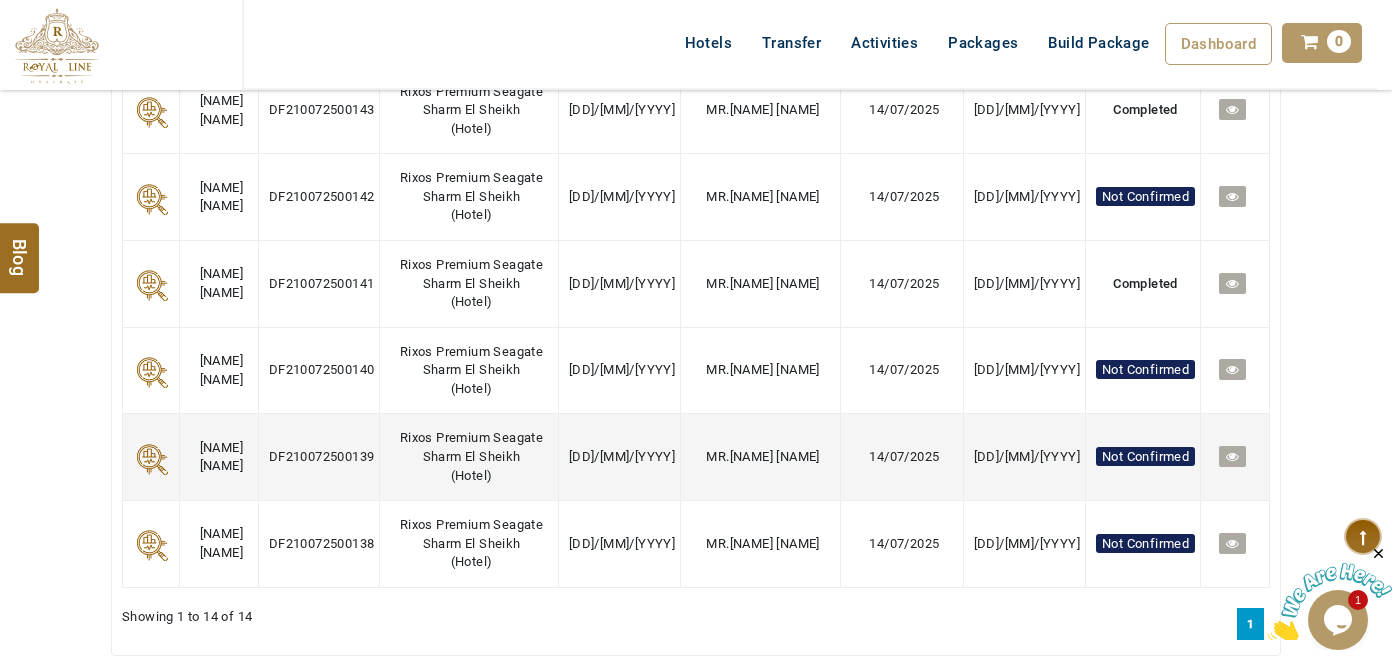 scroll, scrollTop: 1545, scrollLeft: 0, axis: vertical 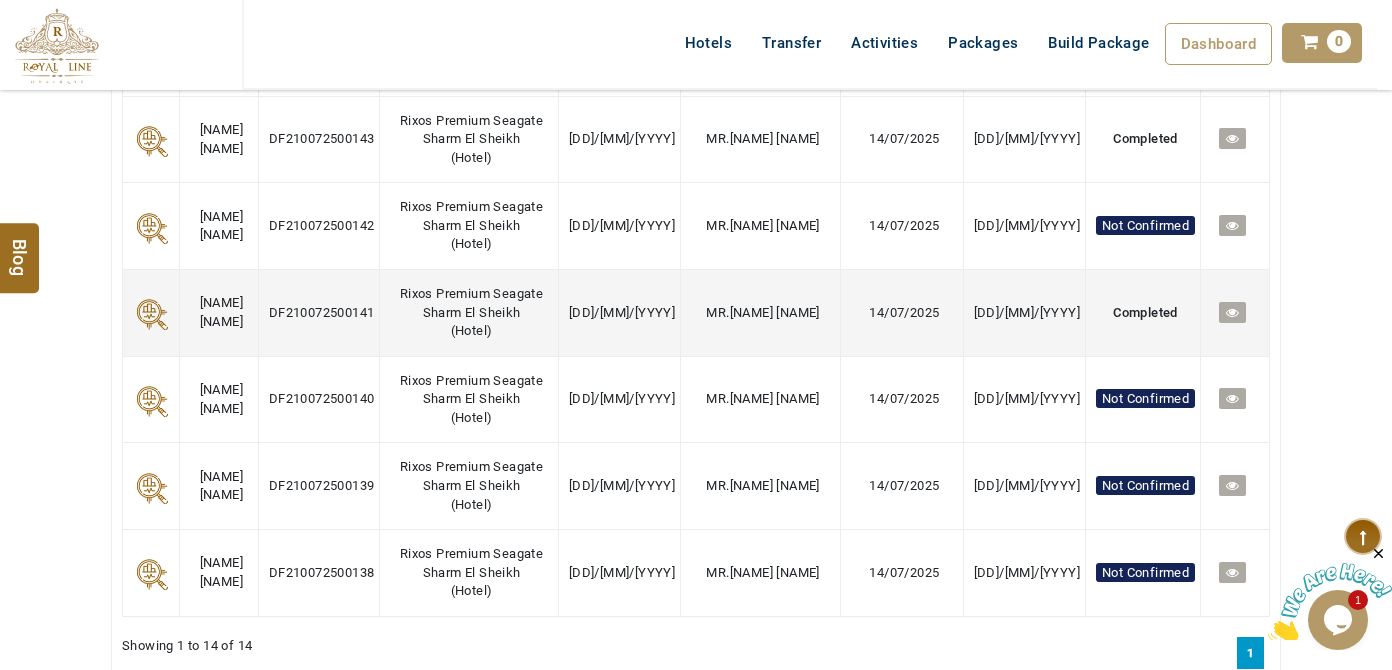 click at bounding box center [1232, 312] 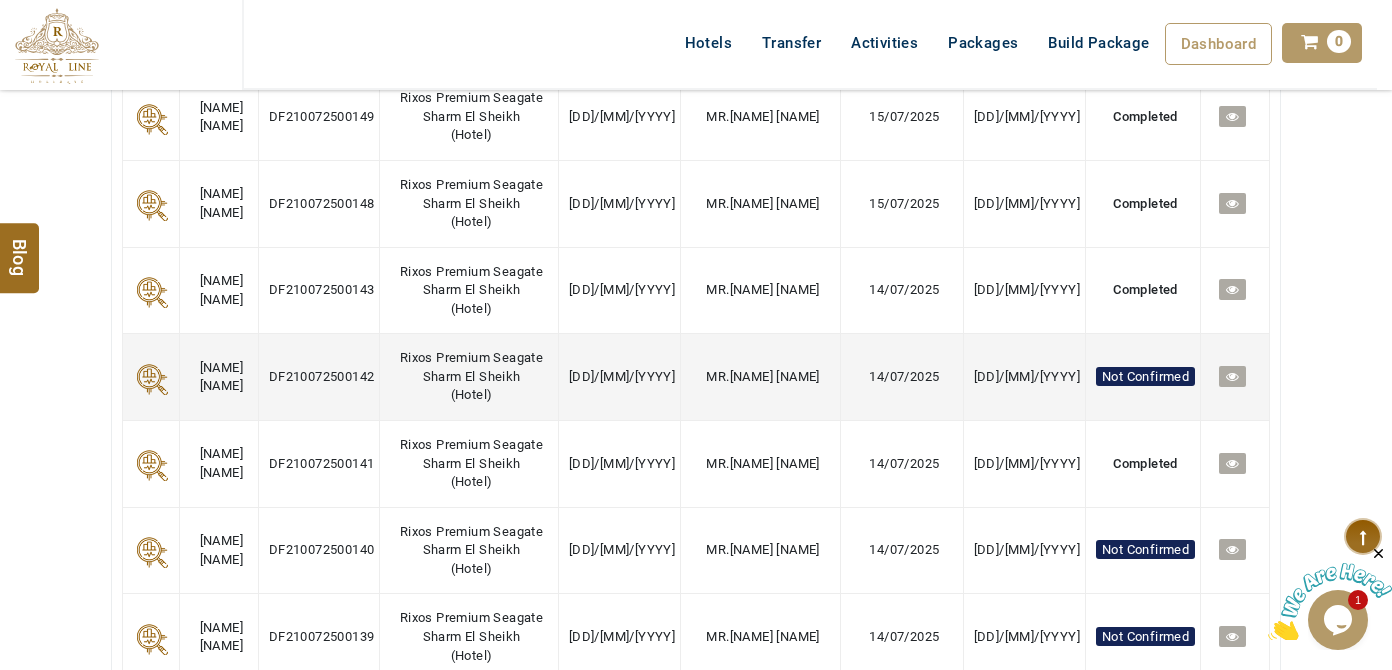 scroll, scrollTop: 1363, scrollLeft: 0, axis: vertical 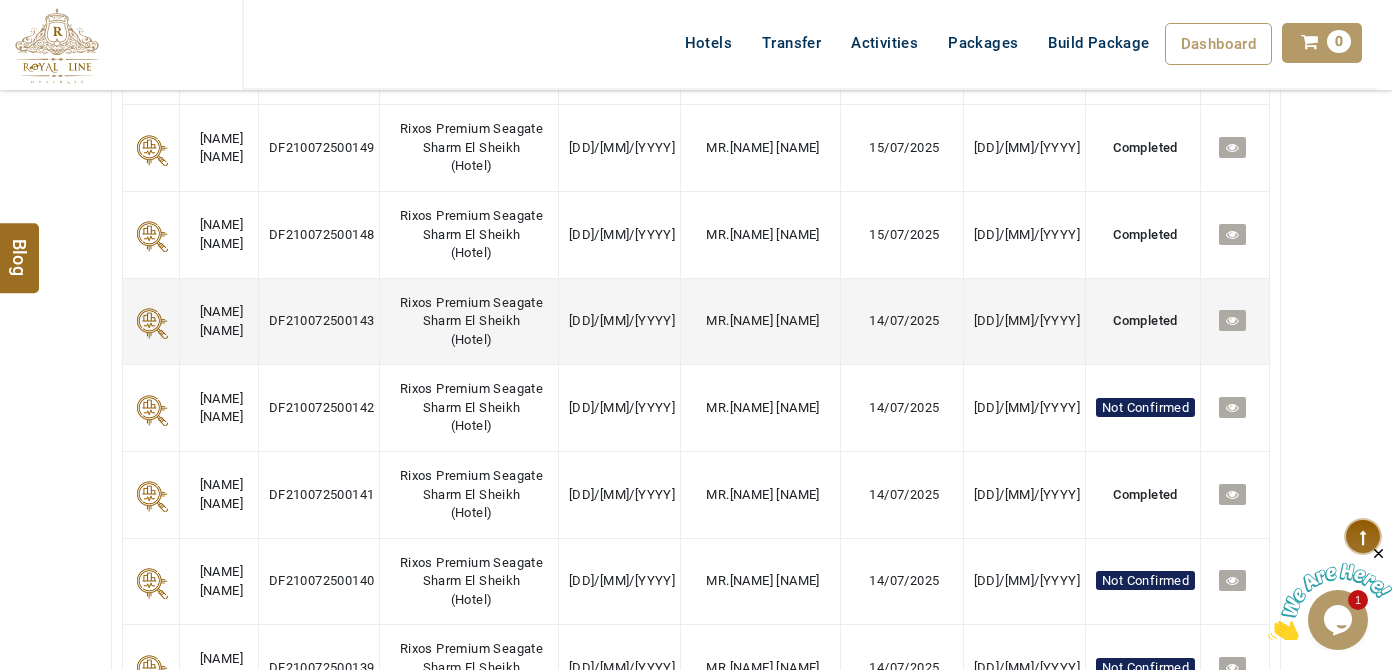 click at bounding box center [1232, 320] 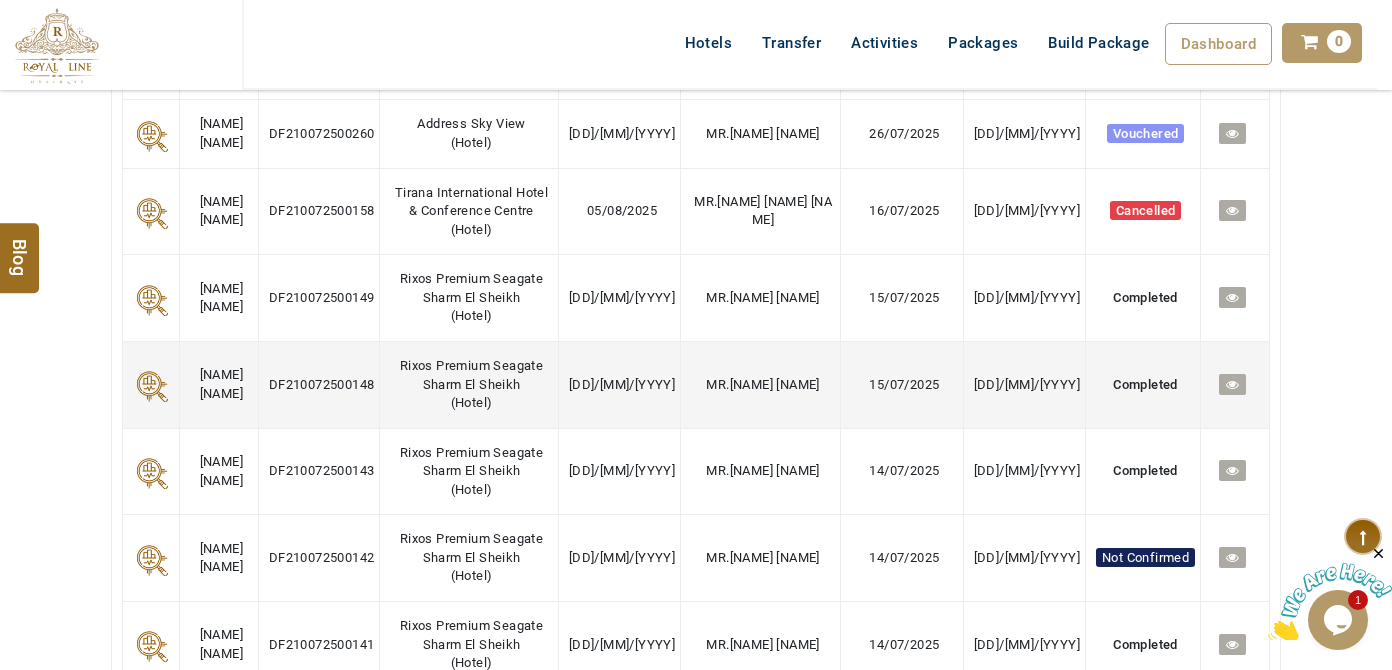 scroll, scrollTop: 1181, scrollLeft: 0, axis: vertical 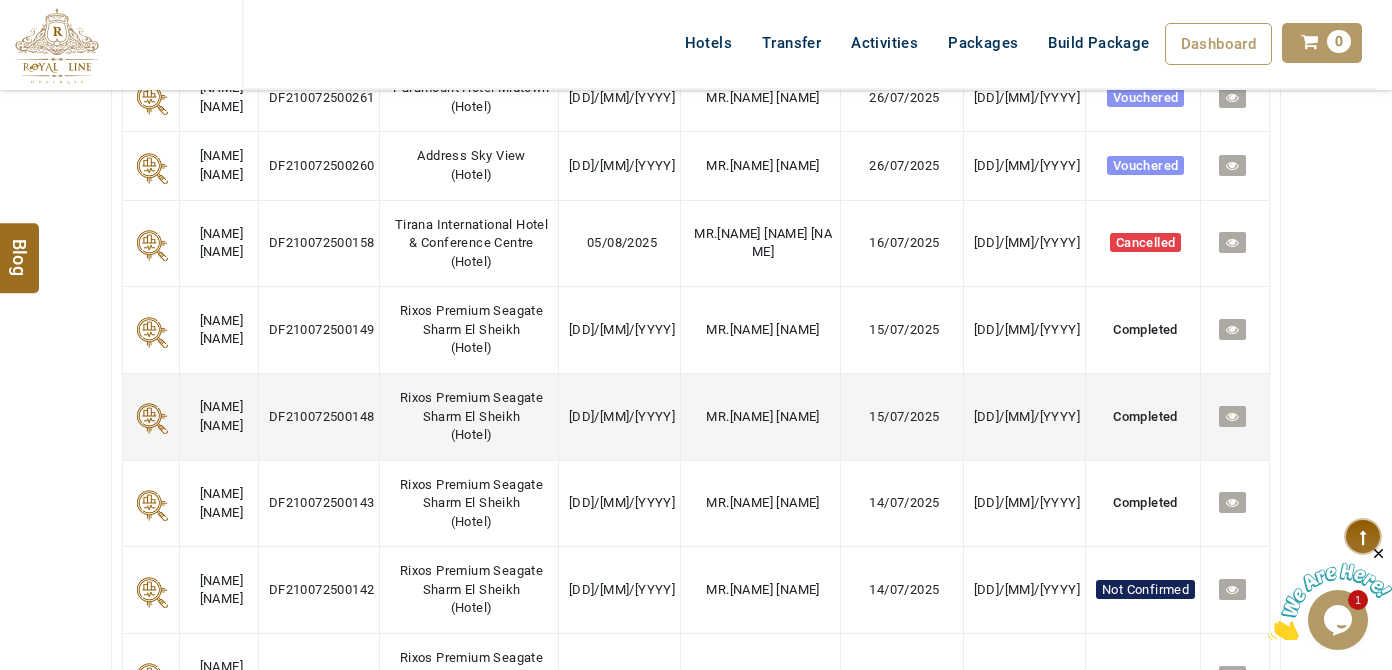 click at bounding box center [1232, 416] 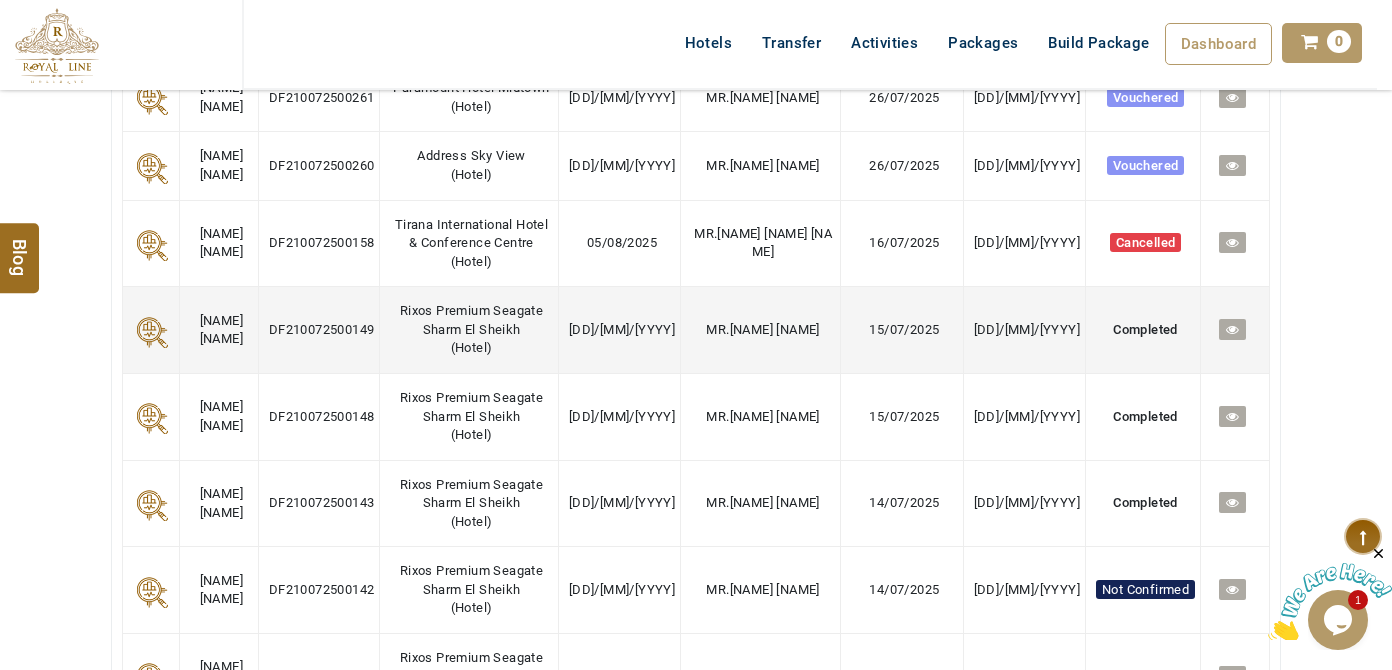 click at bounding box center [1232, 329] 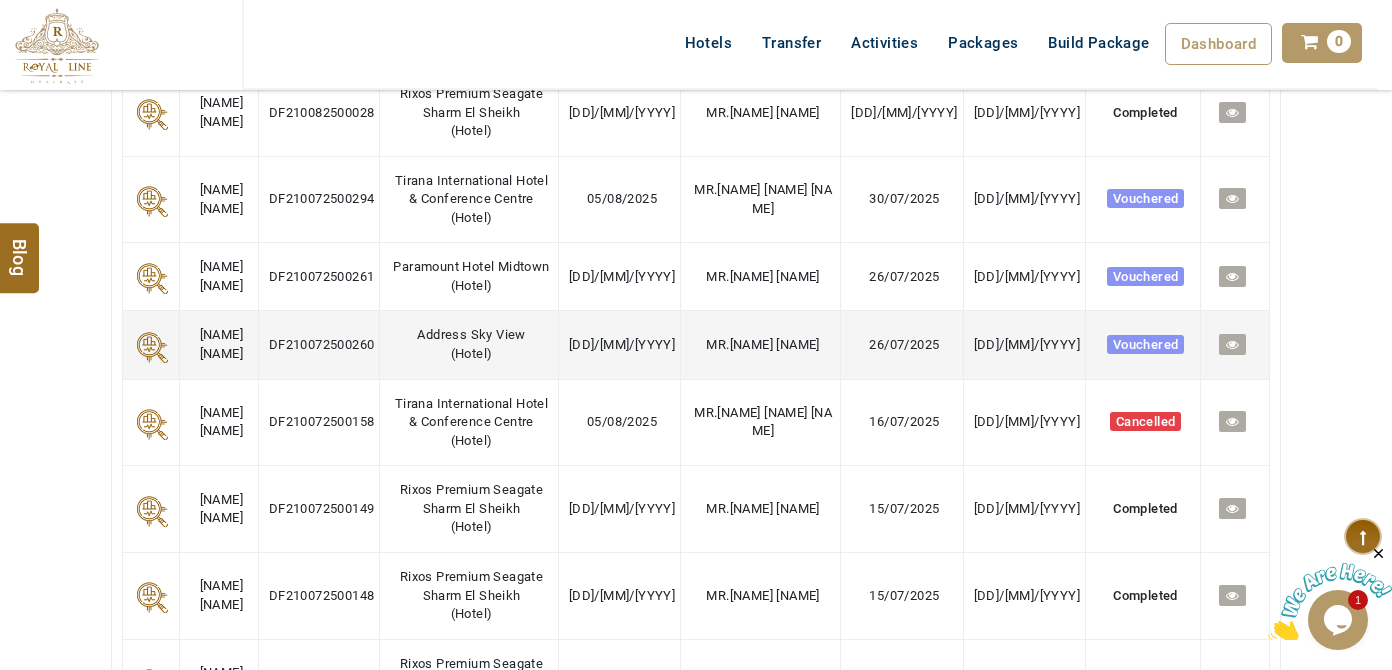 scroll, scrollTop: 1000, scrollLeft: 0, axis: vertical 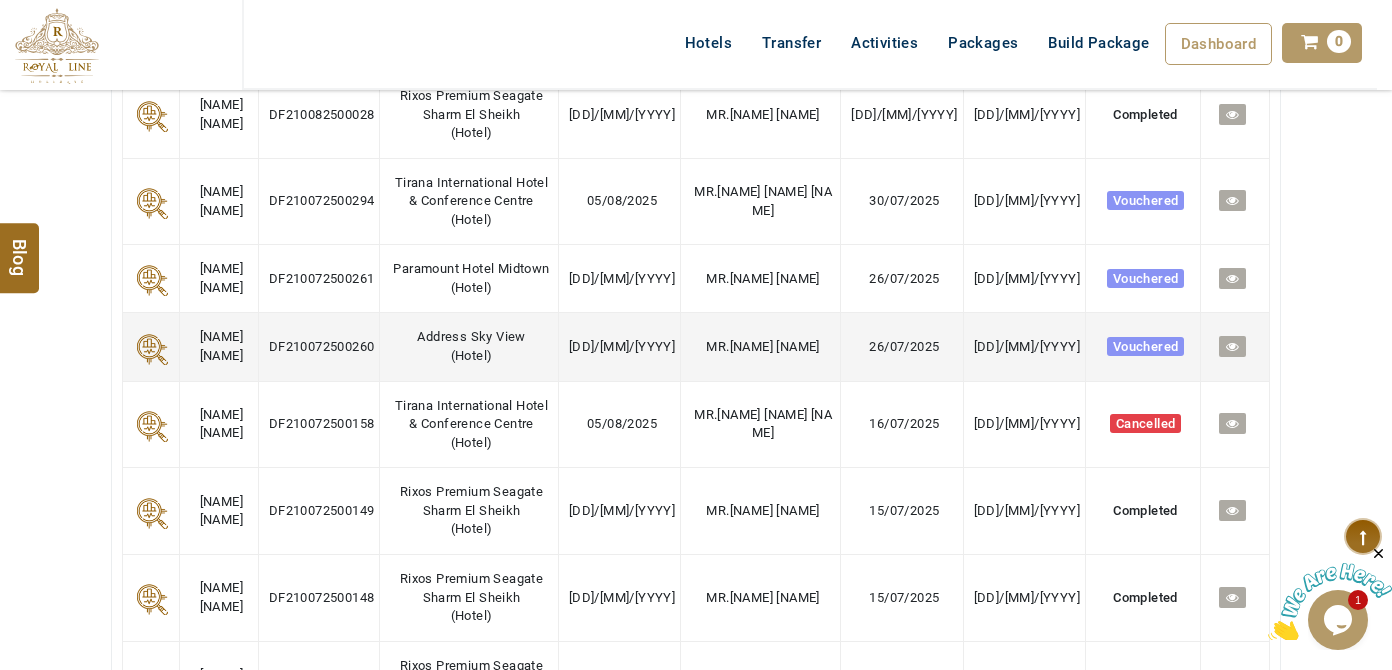click at bounding box center [1232, 346] 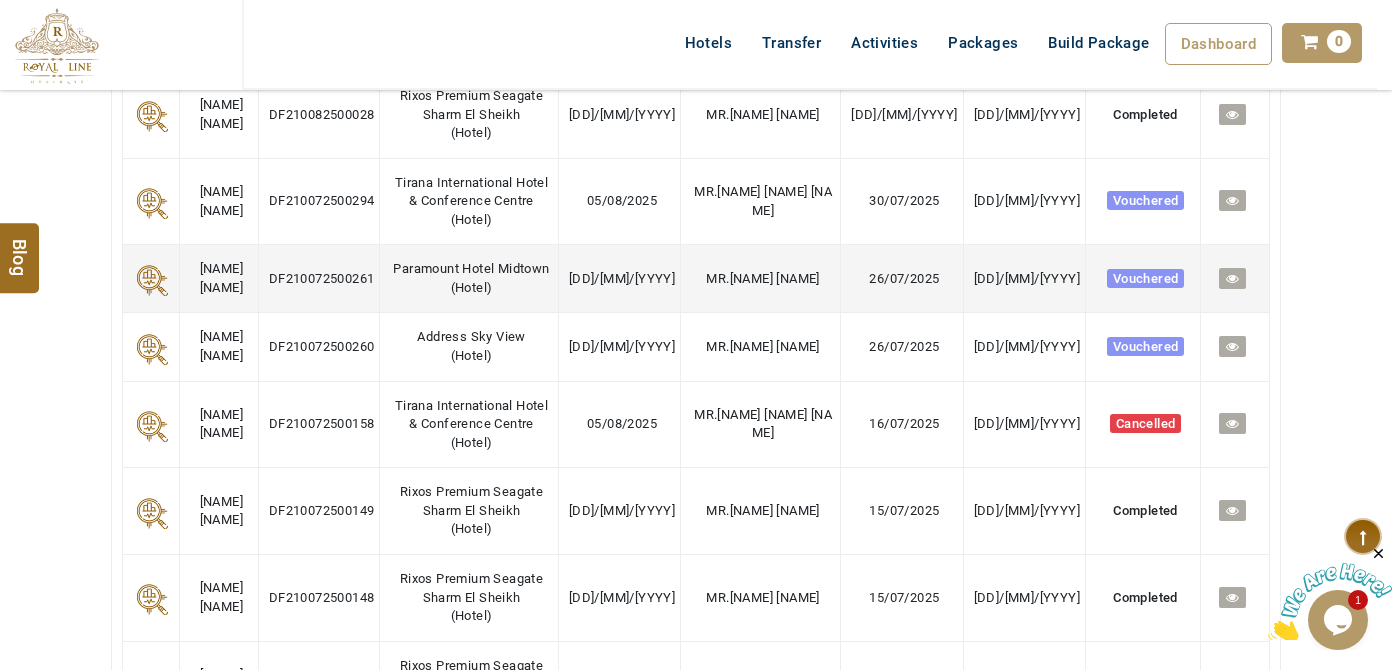 click at bounding box center (1232, 278) 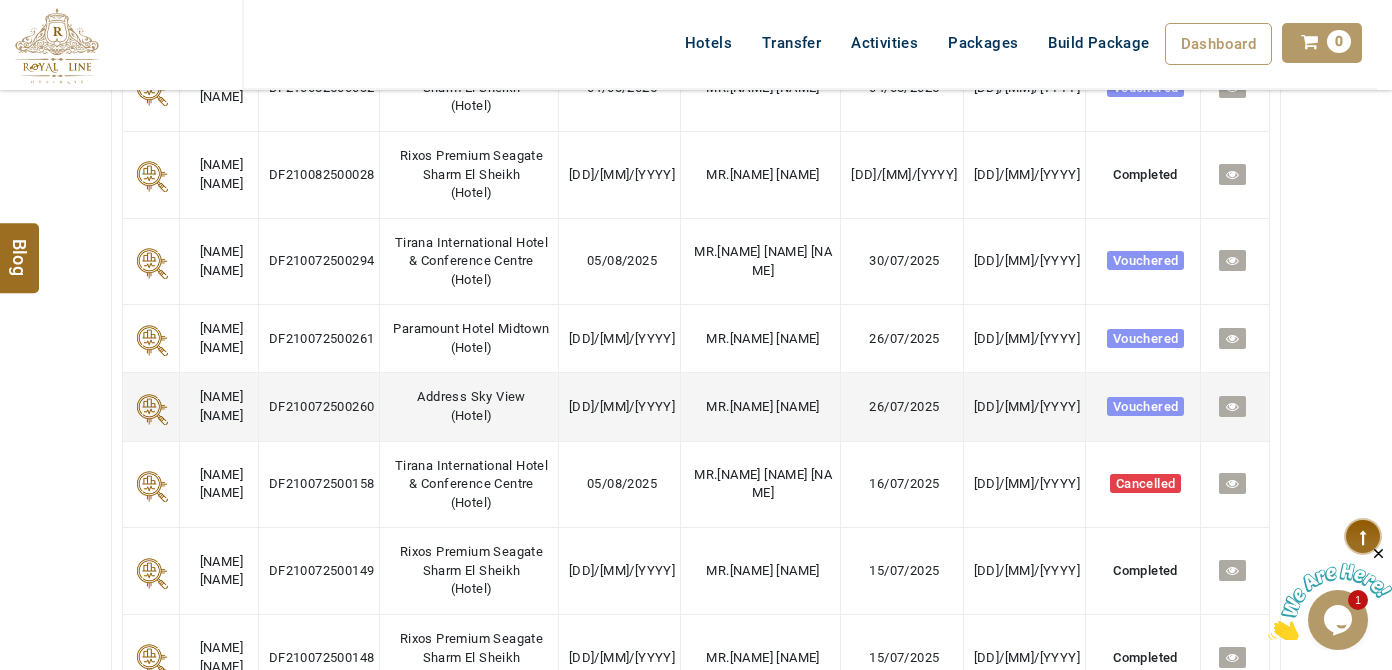 scroll, scrollTop: 909, scrollLeft: 0, axis: vertical 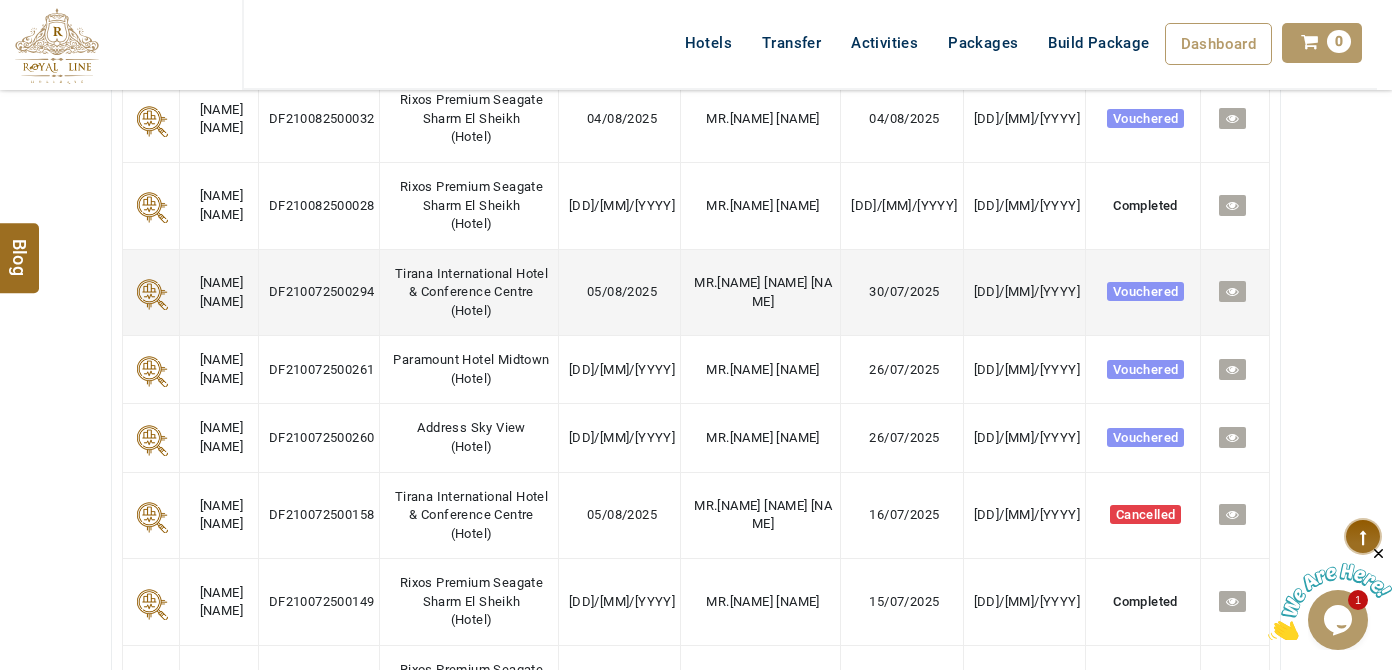 click at bounding box center (1232, 291) 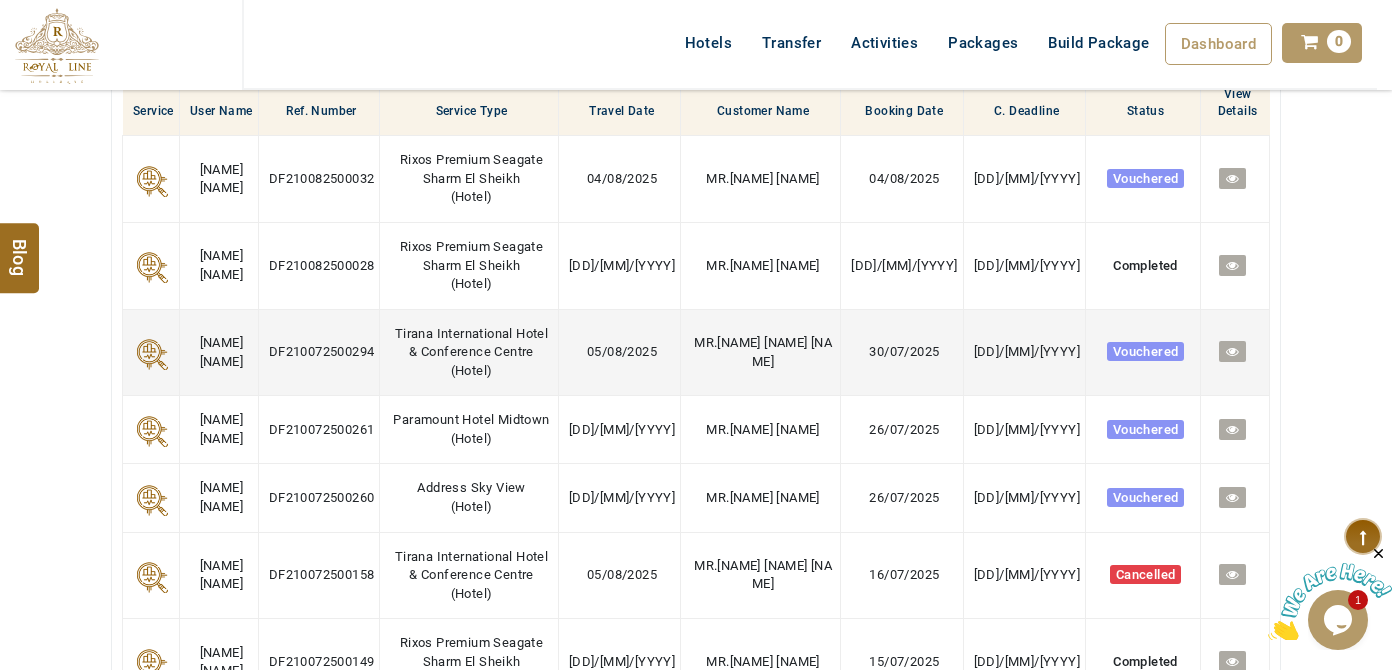 scroll, scrollTop: 818, scrollLeft: 0, axis: vertical 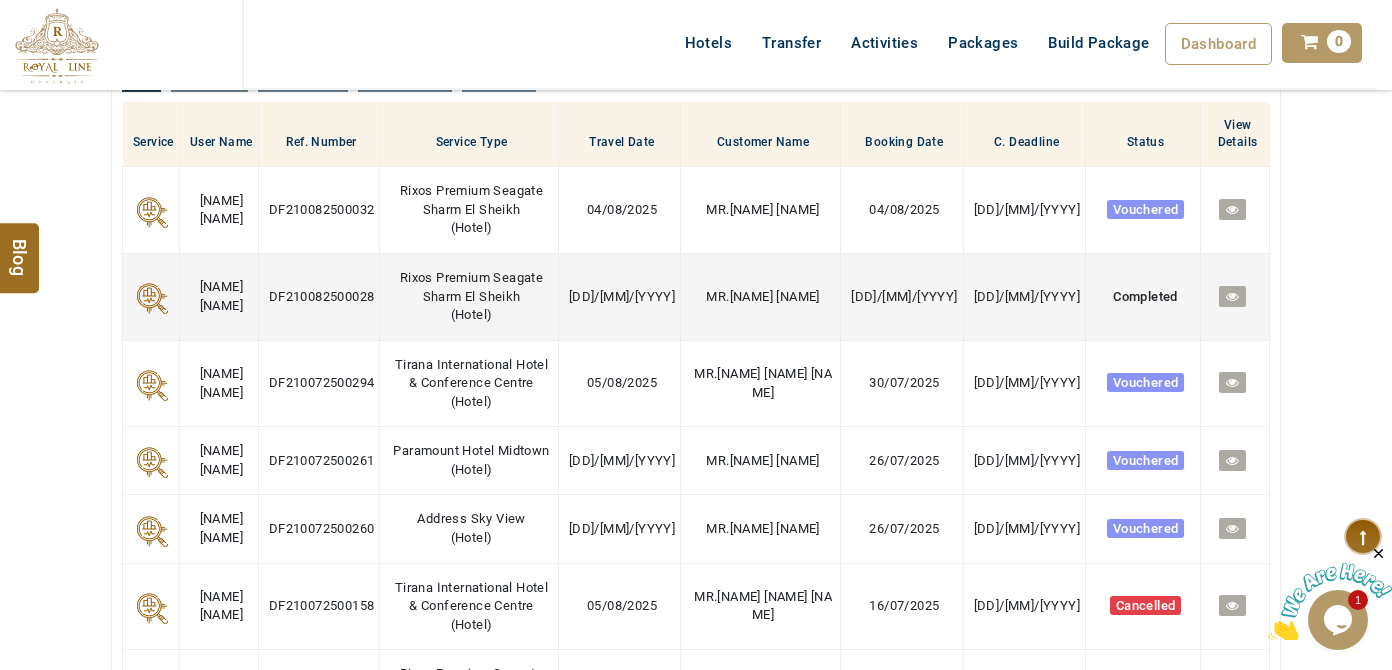 click at bounding box center [1232, 296] 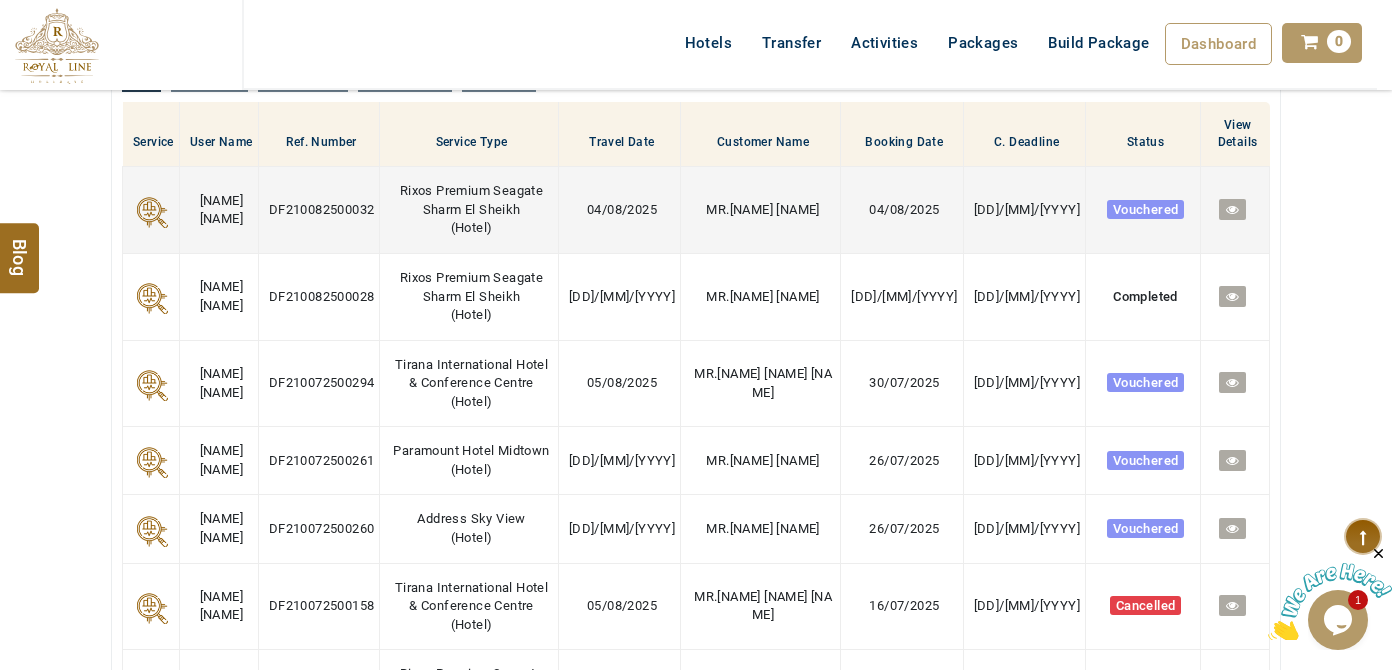 click at bounding box center (1232, 209) 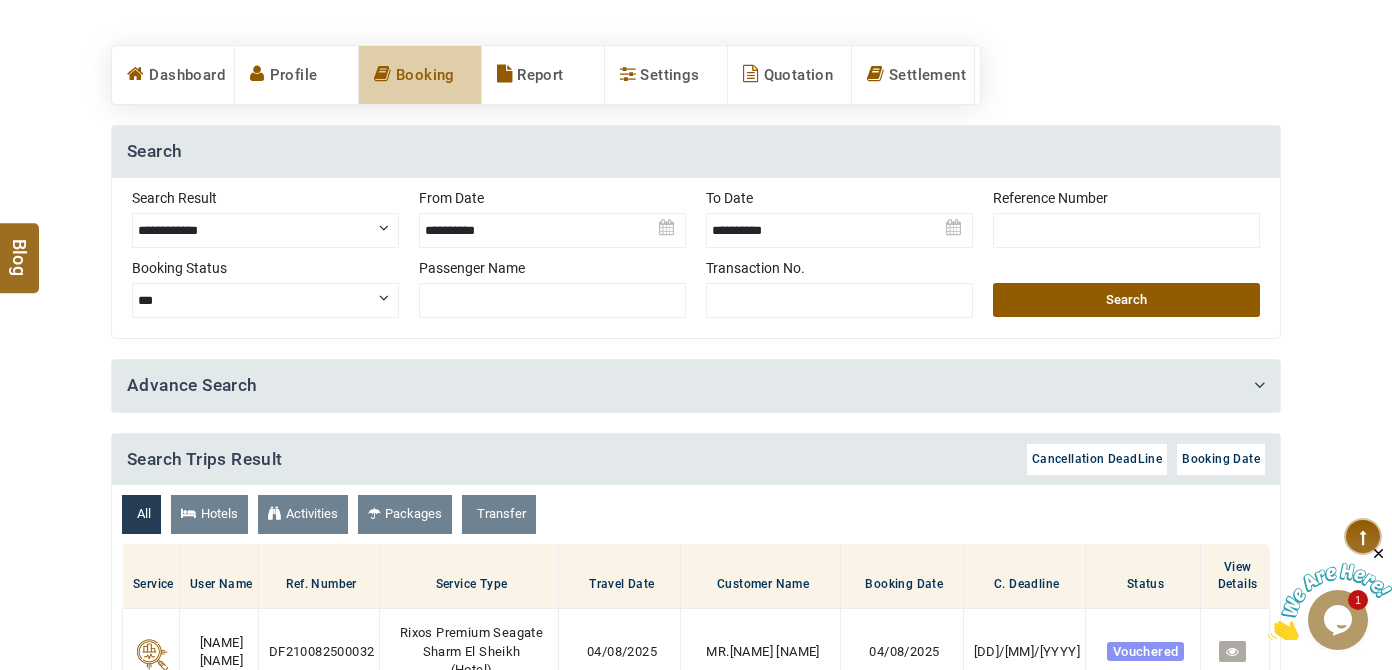 scroll, scrollTop: 545, scrollLeft: 0, axis: vertical 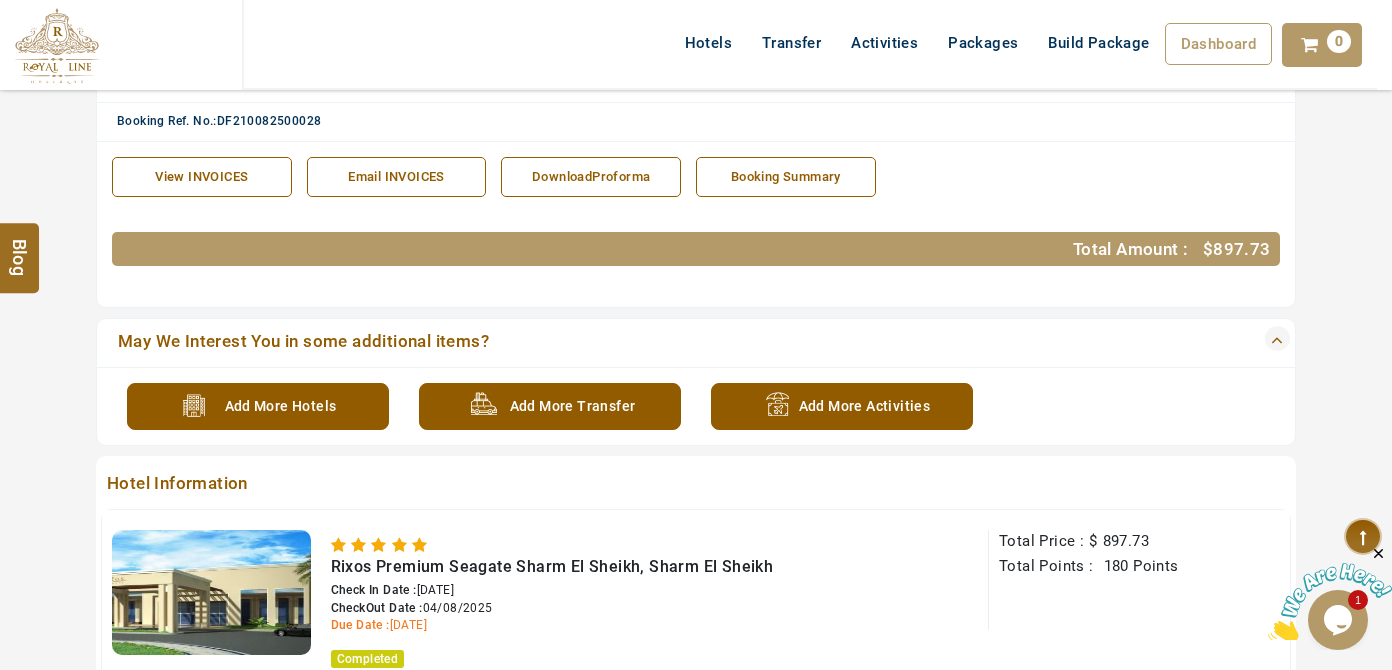 click on "LARISA HAWWARI USD AED  AED EUR  € USD  $ INR  ₹ THB  ฿ IDR  Rp BHD  BHD TRY  ₺ Credit Limit EN HE AR ES PT ZH Helpline
+971 55 344 0168 Register Now +971 55 344 0168 info@royallineholidays.com About Us What we Offer Blog Why Us Contact Hotels  Transfer Activities Packages Build Package Dashboard My Profile My Booking My Reports My Quotation Sign Out 0 Points Redeem Now To Redeem 9313 Points Future Points  4687   Points Credit Limit Credit Limit USD 25000.00 70% Complete Used USD 18689.34 Available USD 6310.66 Setting" at bounding box center [696, 70] 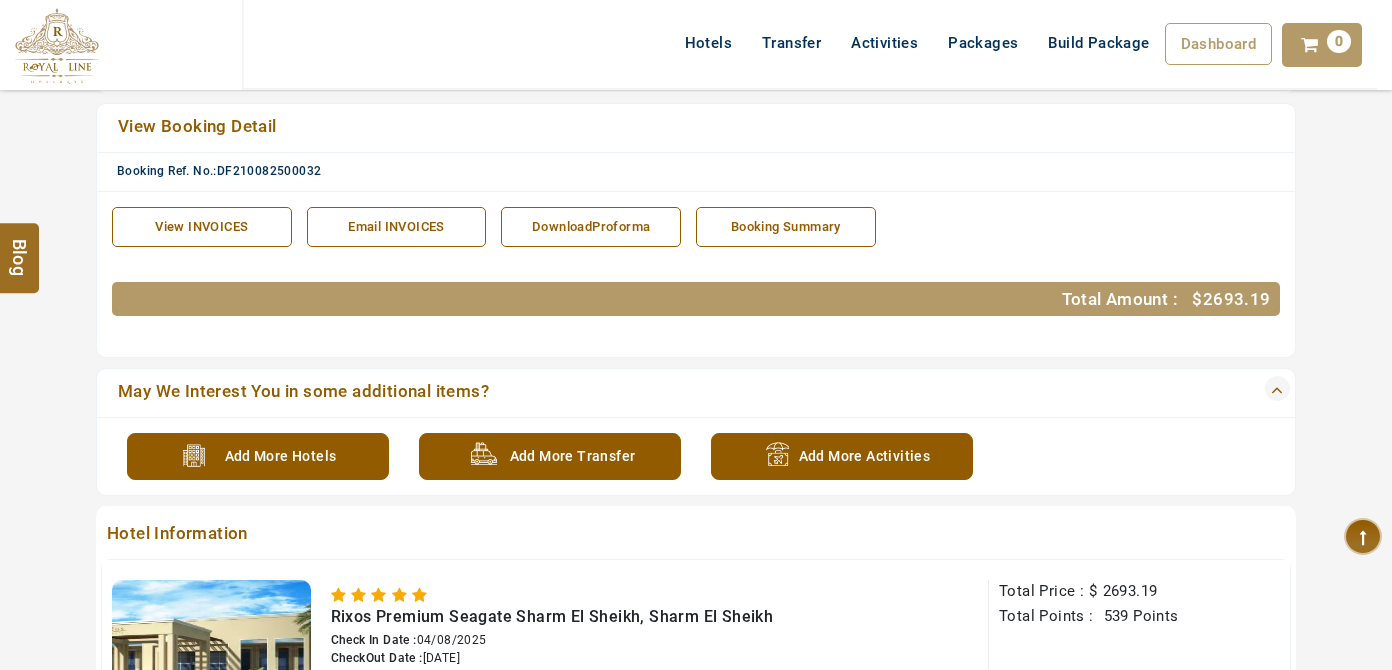 scroll, scrollTop: 454, scrollLeft: 0, axis: vertical 